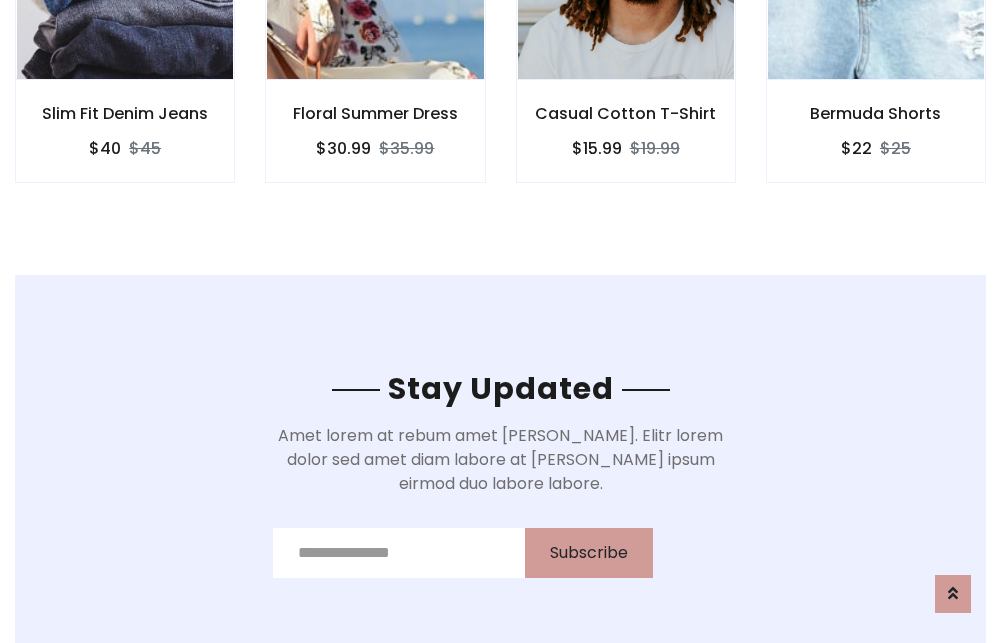scroll, scrollTop: 3012, scrollLeft: 0, axis: vertical 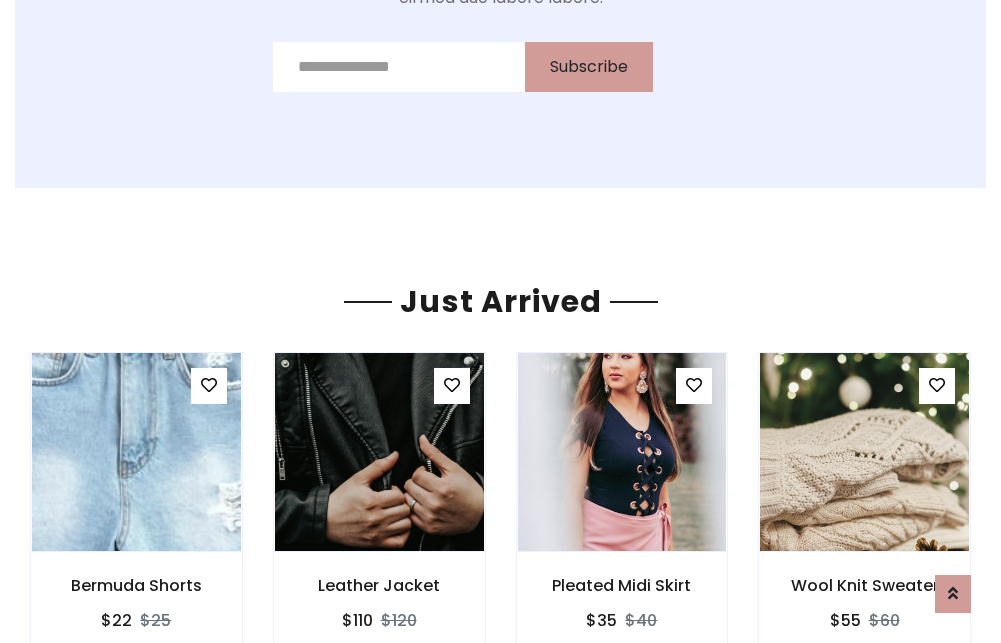 click on "Casual Cotton T-Shirt
$15.99
$19.99" at bounding box center (626, -441) 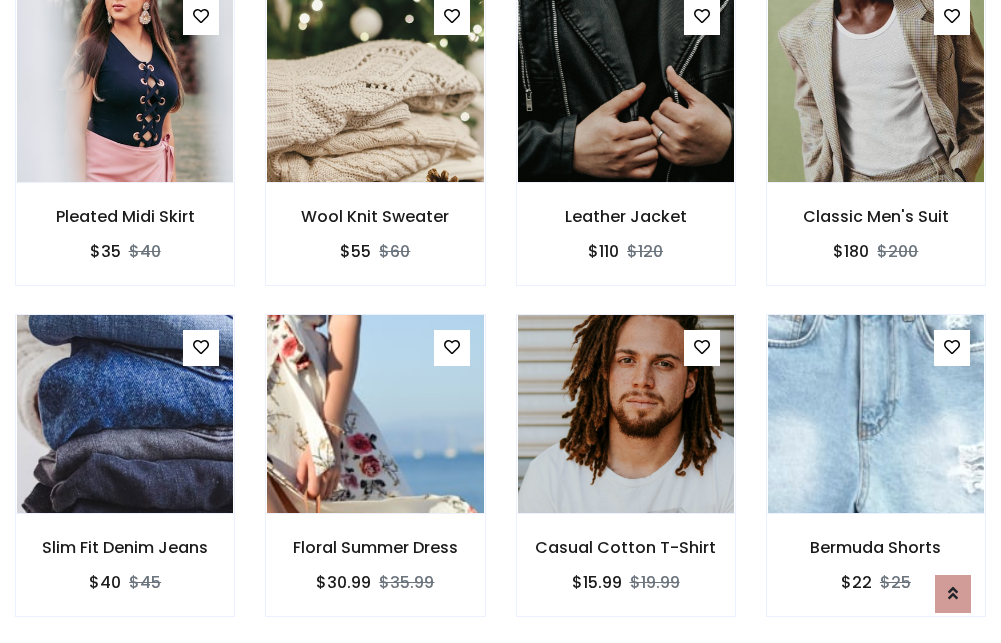 click on "Casual Cotton T-Shirt
$15.99
$19.99" at bounding box center (626, 479) 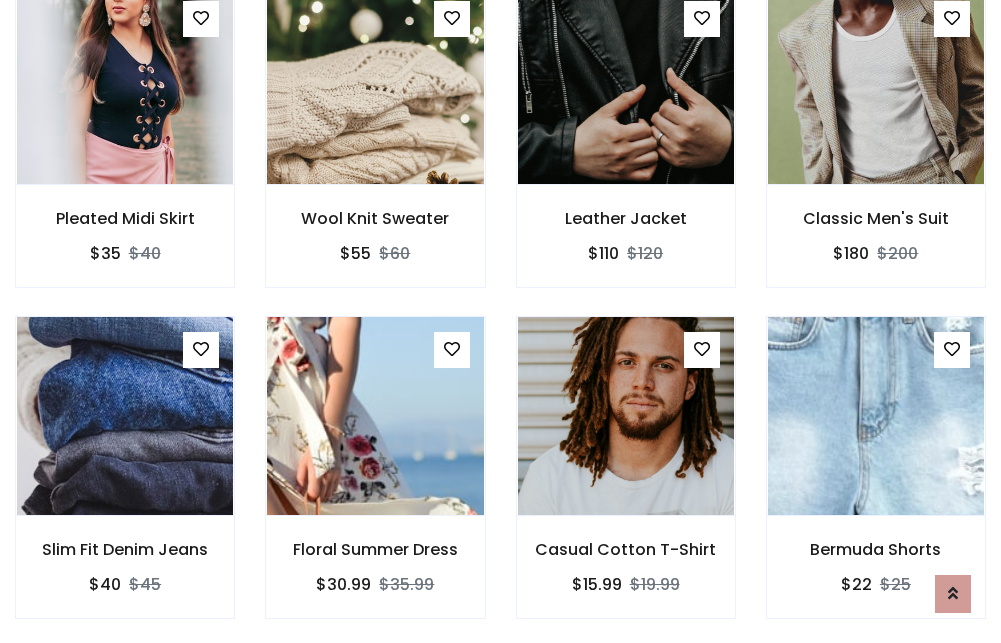 click on "Casual Cotton T-Shirt
$15.99
$19.99" at bounding box center [626, 481] 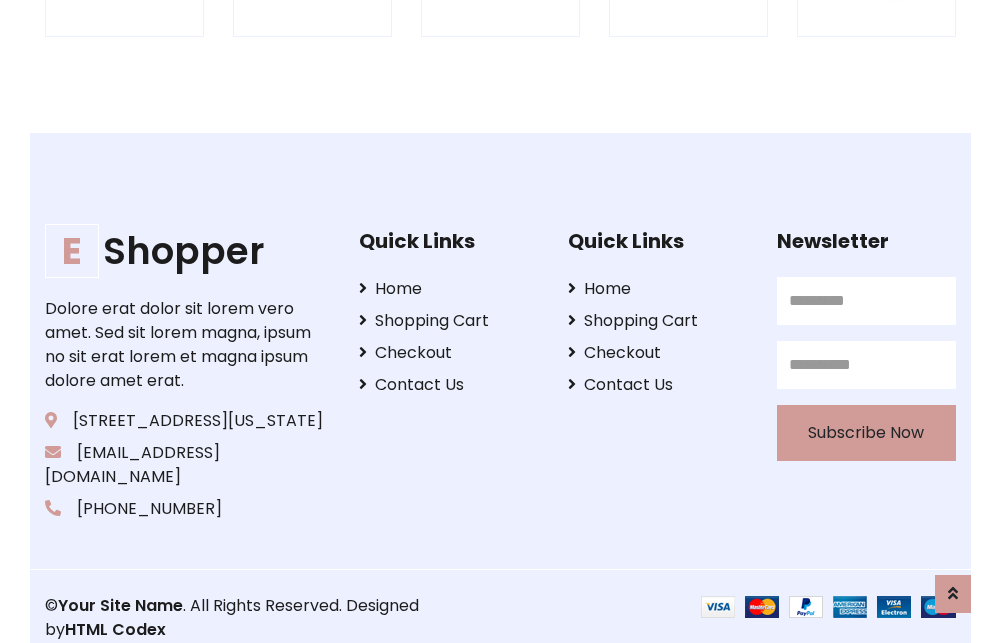 scroll, scrollTop: 3807, scrollLeft: 0, axis: vertical 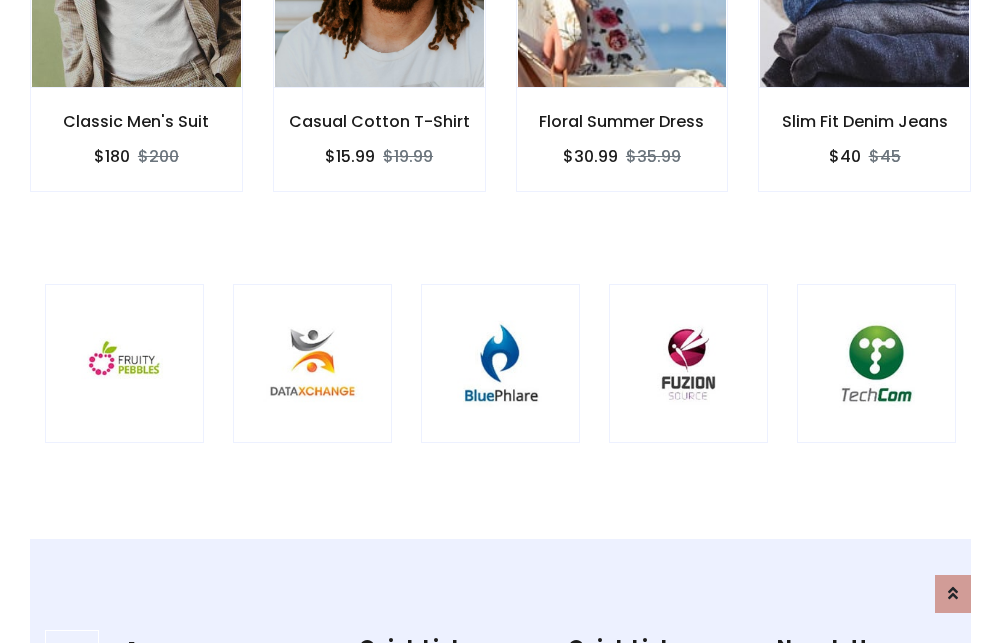 click at bounding box center (500, 363) 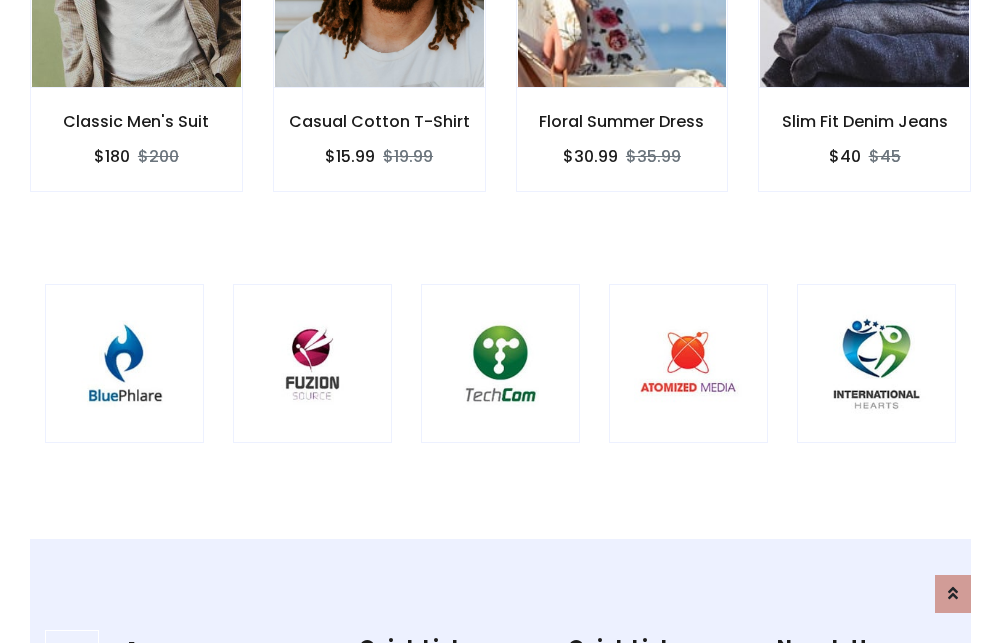 click at bounding box center (500, 363) 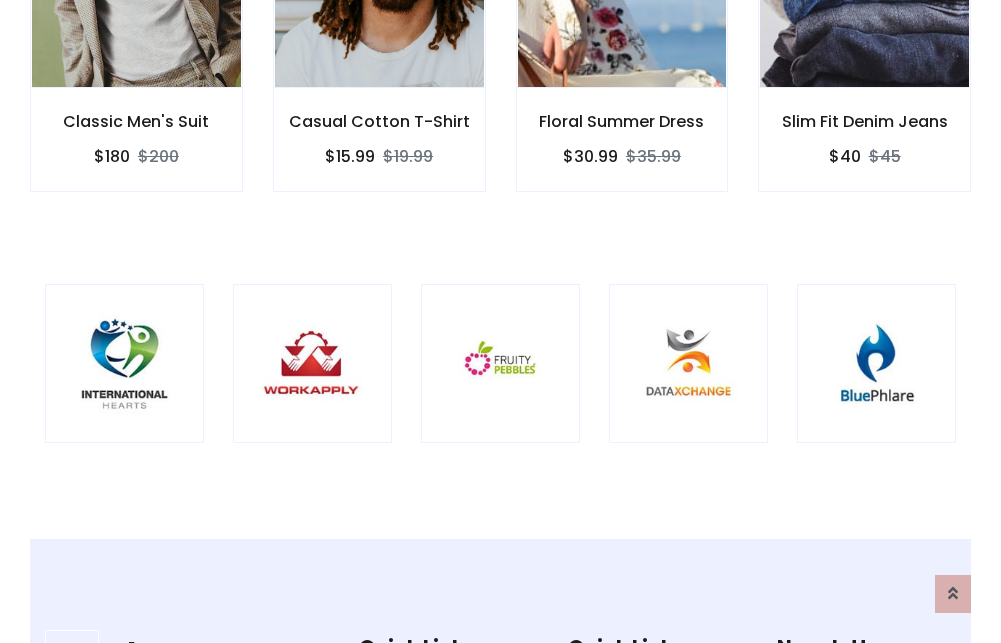 scroll, scrollTop: 0, scrollLeft: 0, axis: both 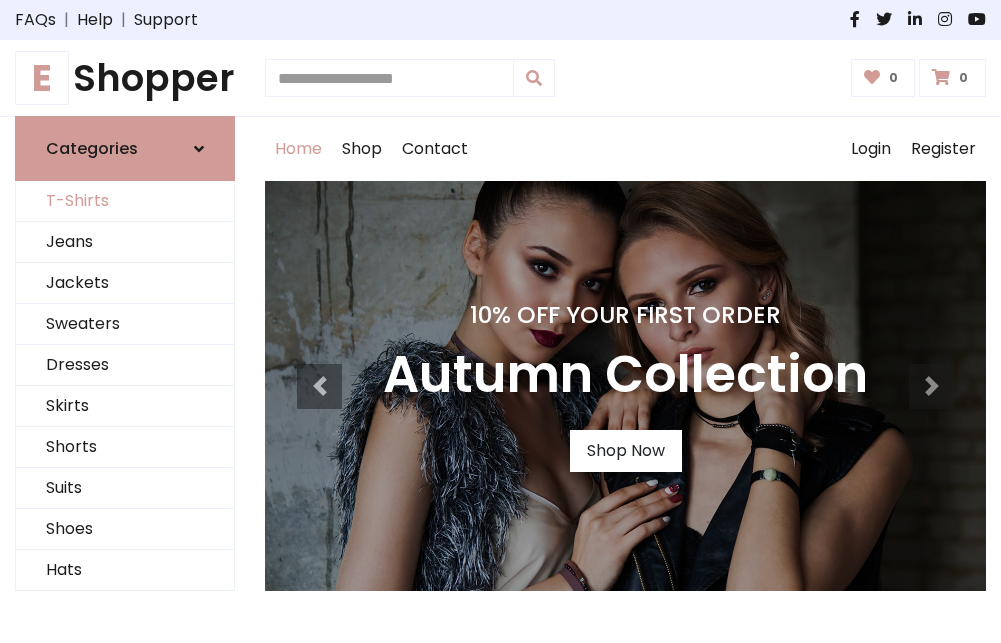 click on "T-Shirts" at bounding box center (125, 201) 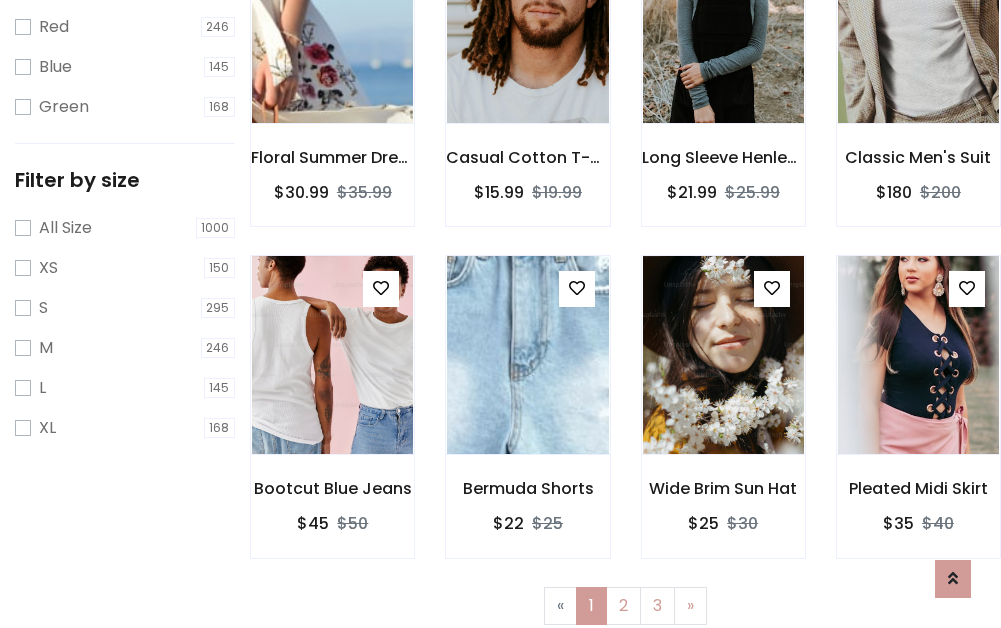 scroll, scrollTop: 0, scrollLeft: 0, axis: both 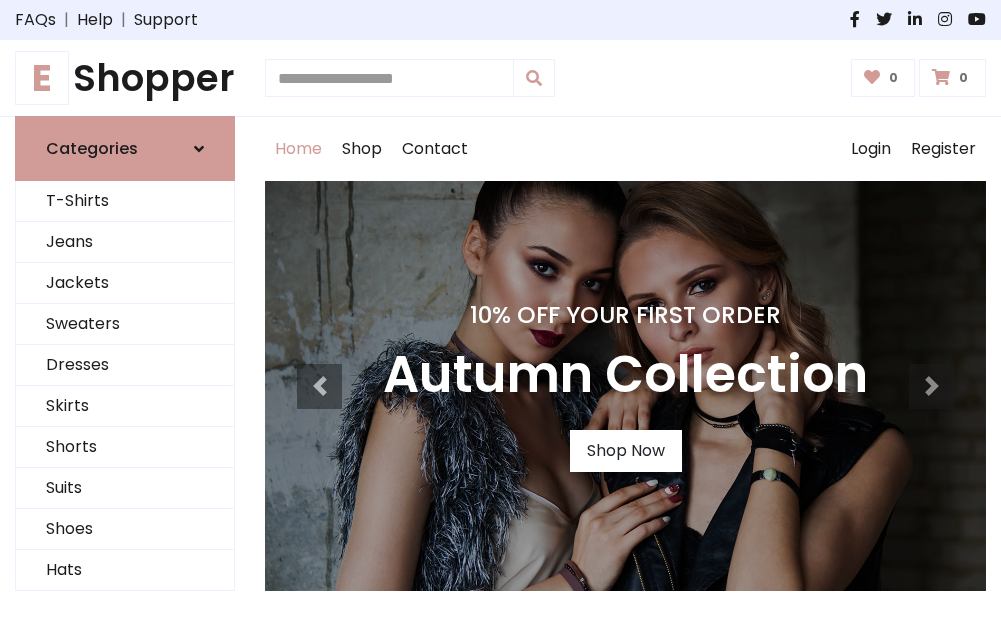 click on "E Shopper" at bounding box center [125, 78] 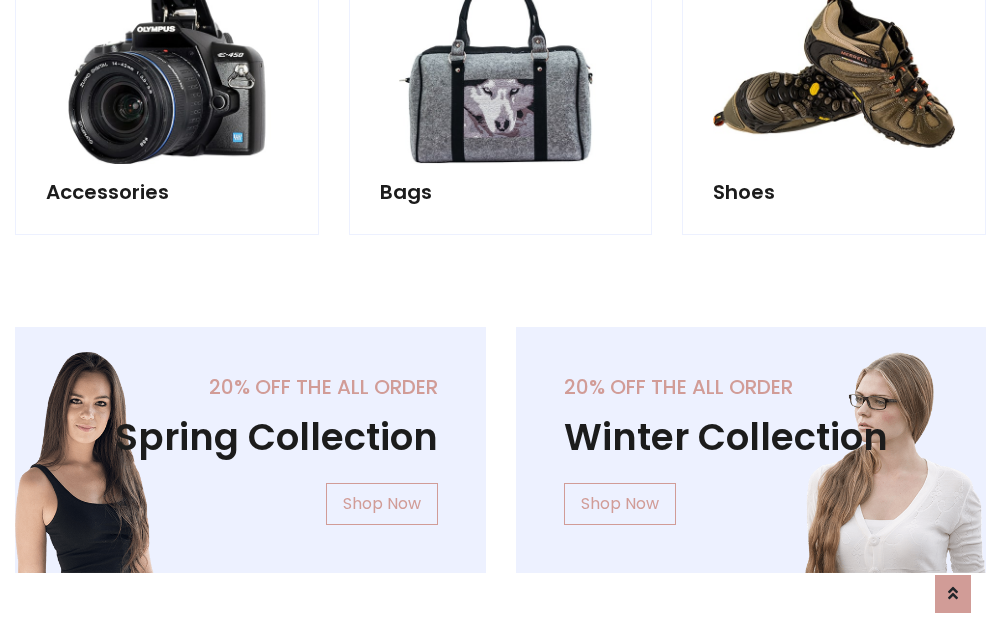 scroll, scrollTop: 1943, scrollLeft: 0, axis: vertical 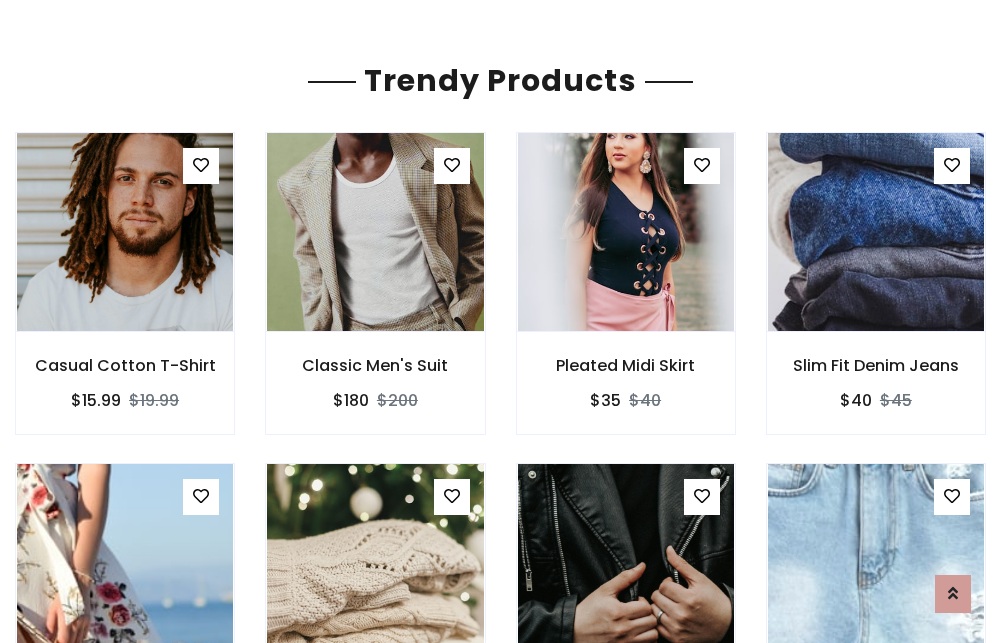 click on "Shop" at bounding box center [362, -1794] 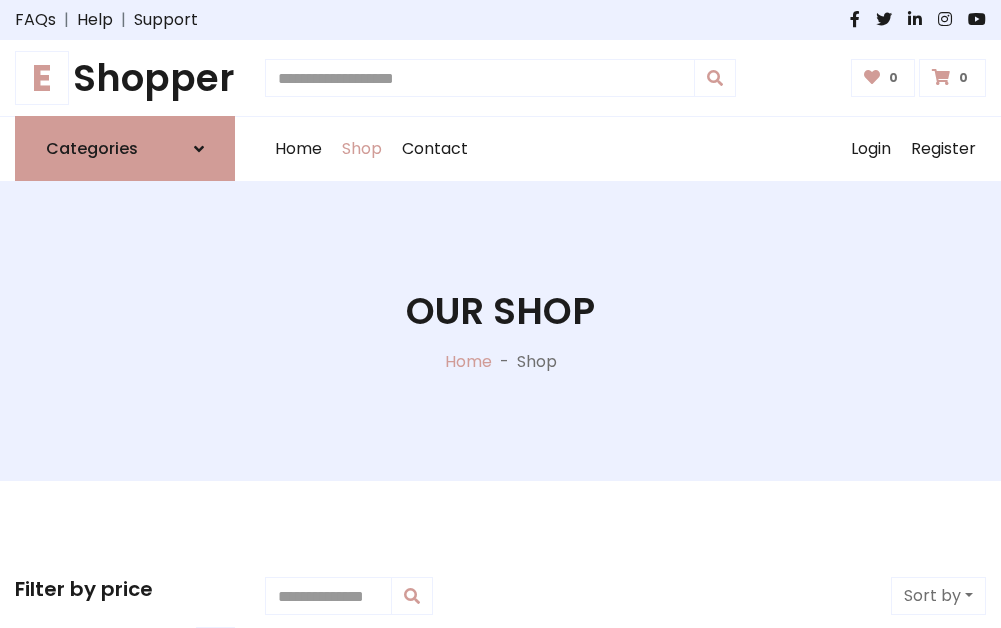 scroll, scrollTop: 0, scrollLeft: 0, axis: both 